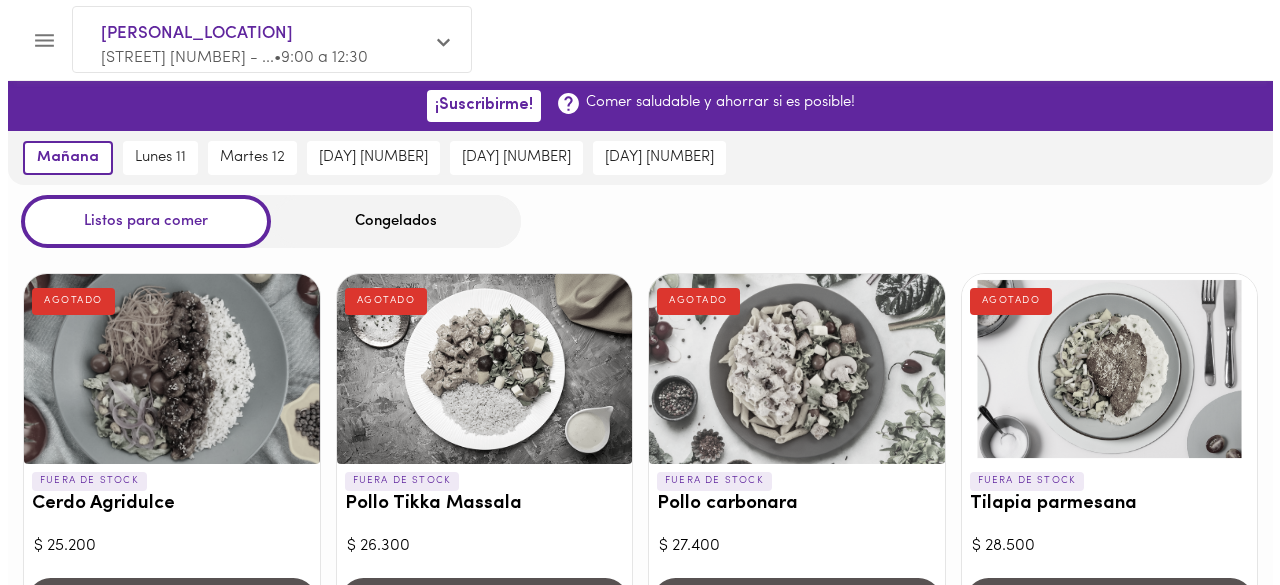 scroll, scrollTop: 0, scrollLeft: 0, axis: both 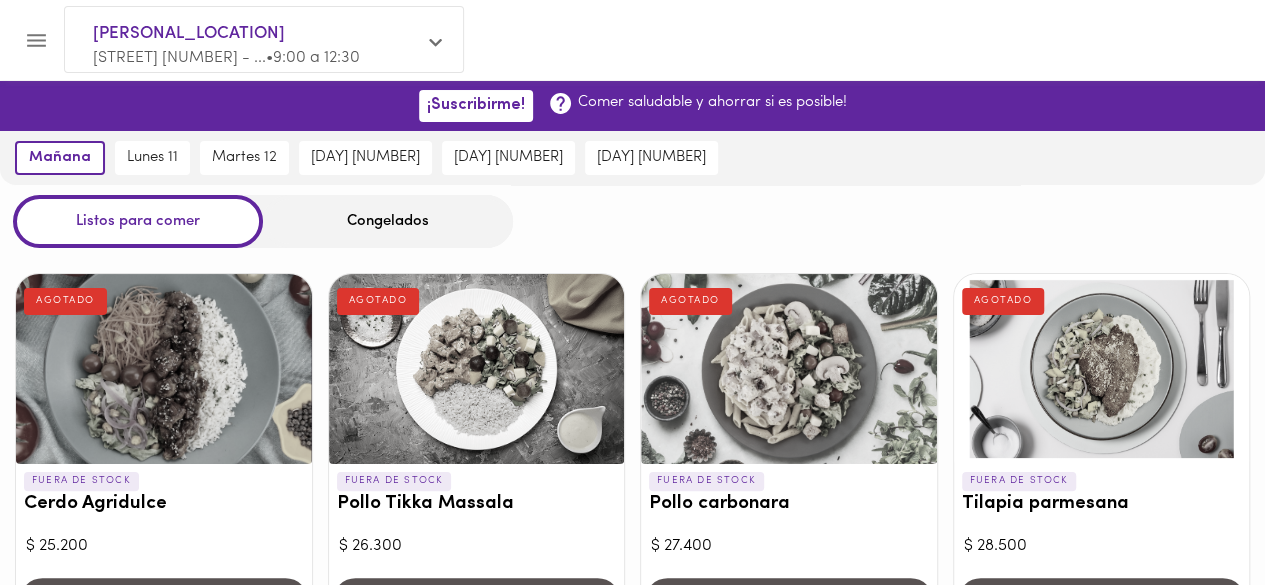 click 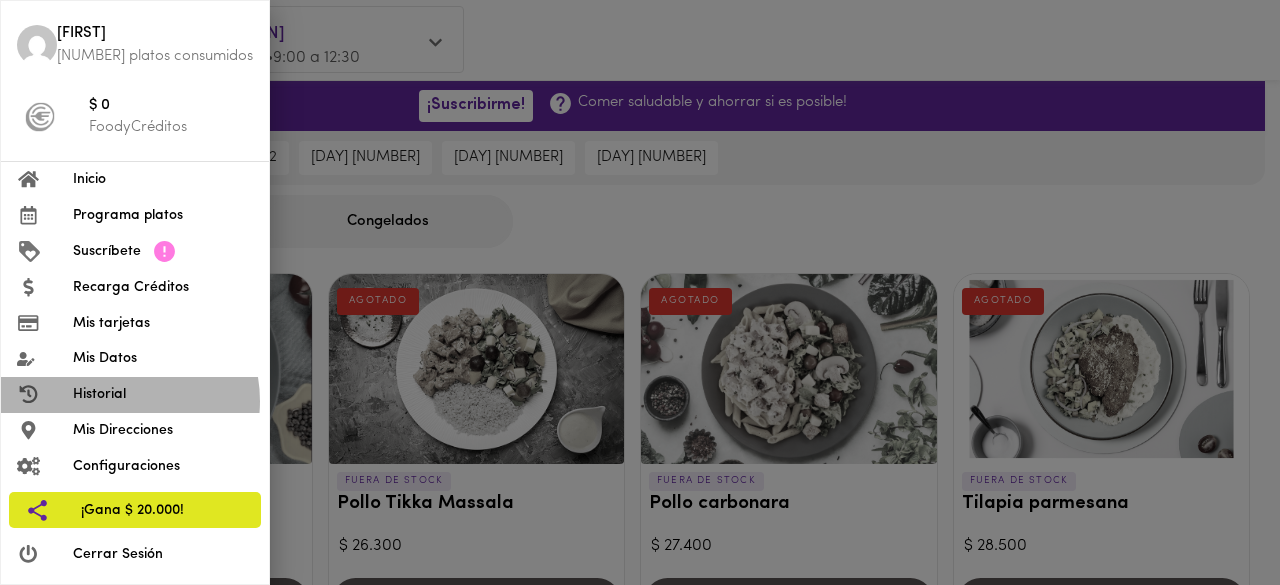 click on "Historial" at bounding box center (163, 394) 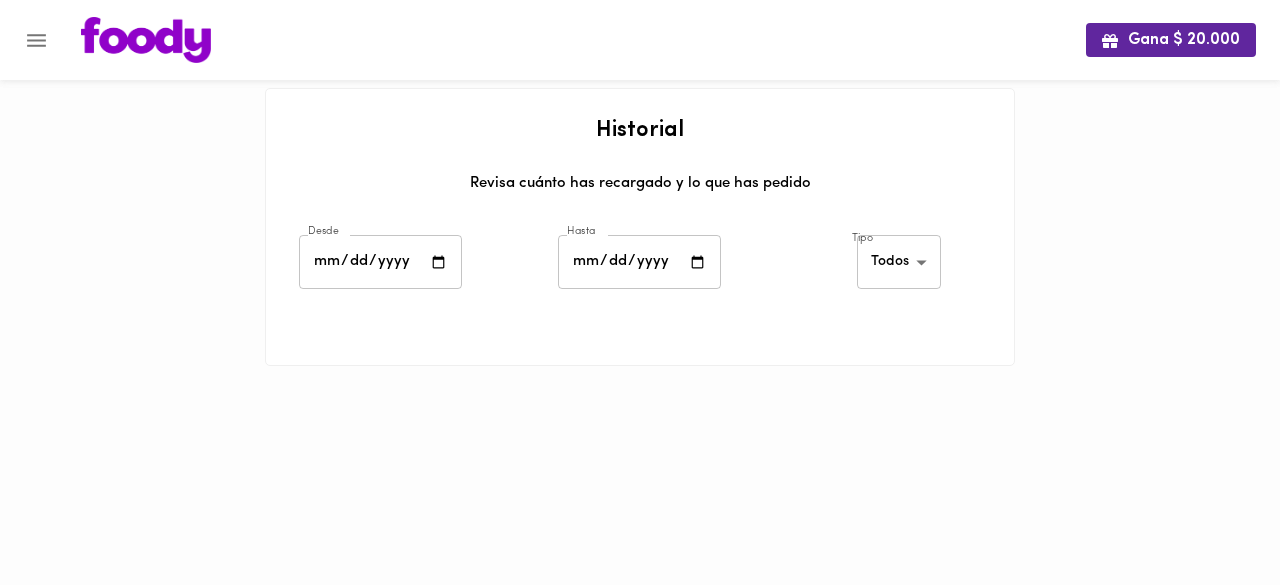 click at bounding box center (380, 262) 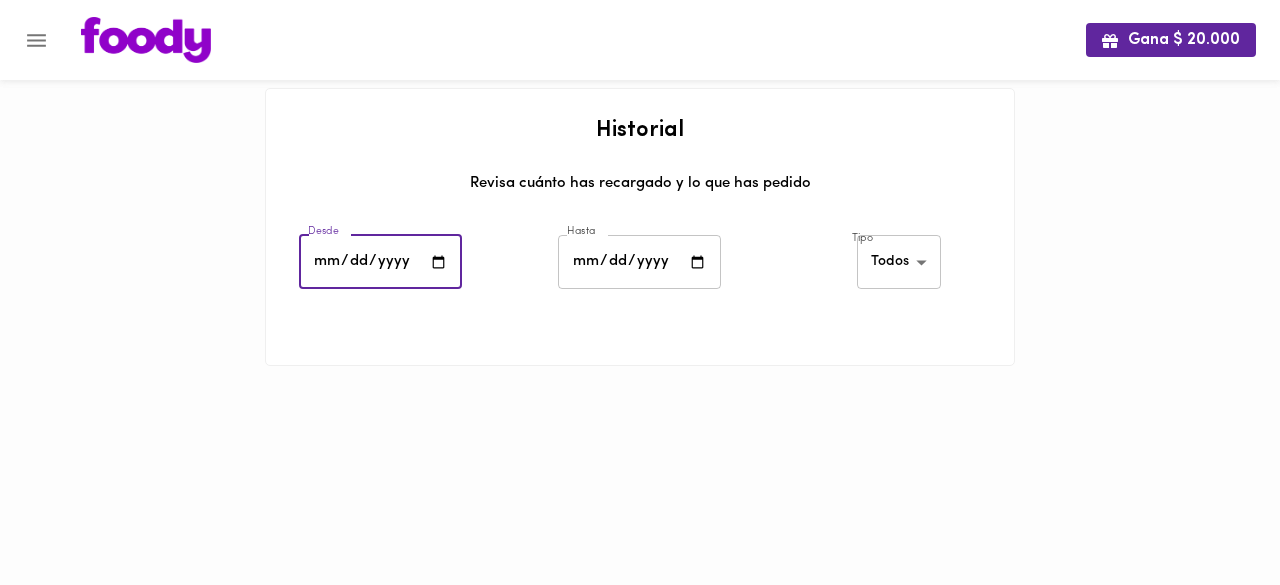 click at bounding box center [380, 262] 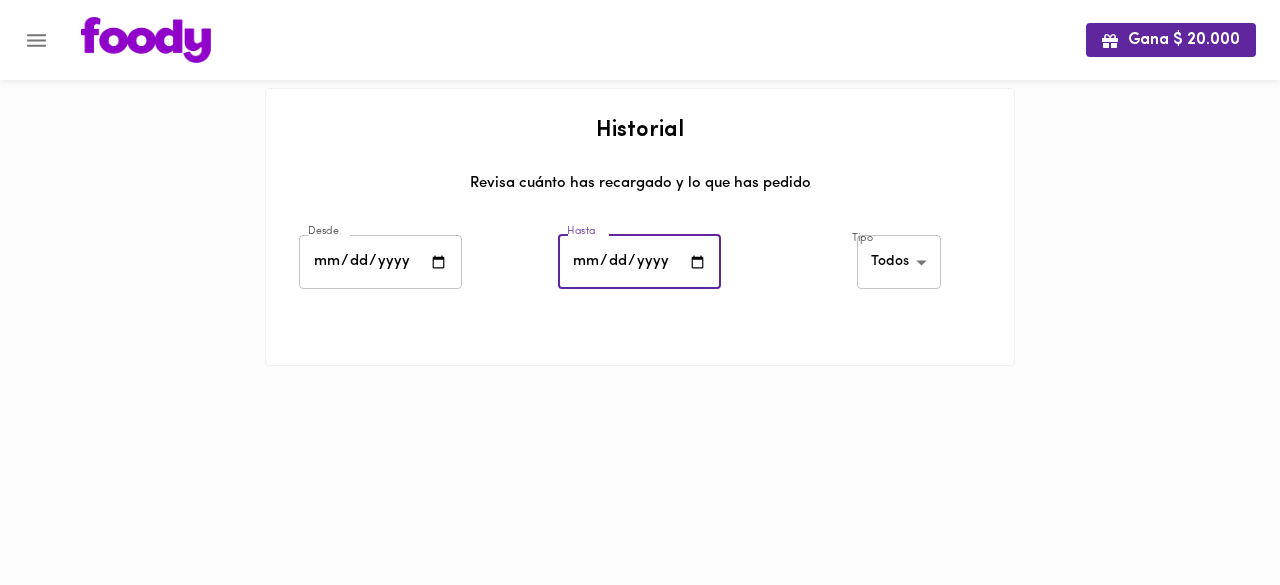 click at bounding box center (639, 262) 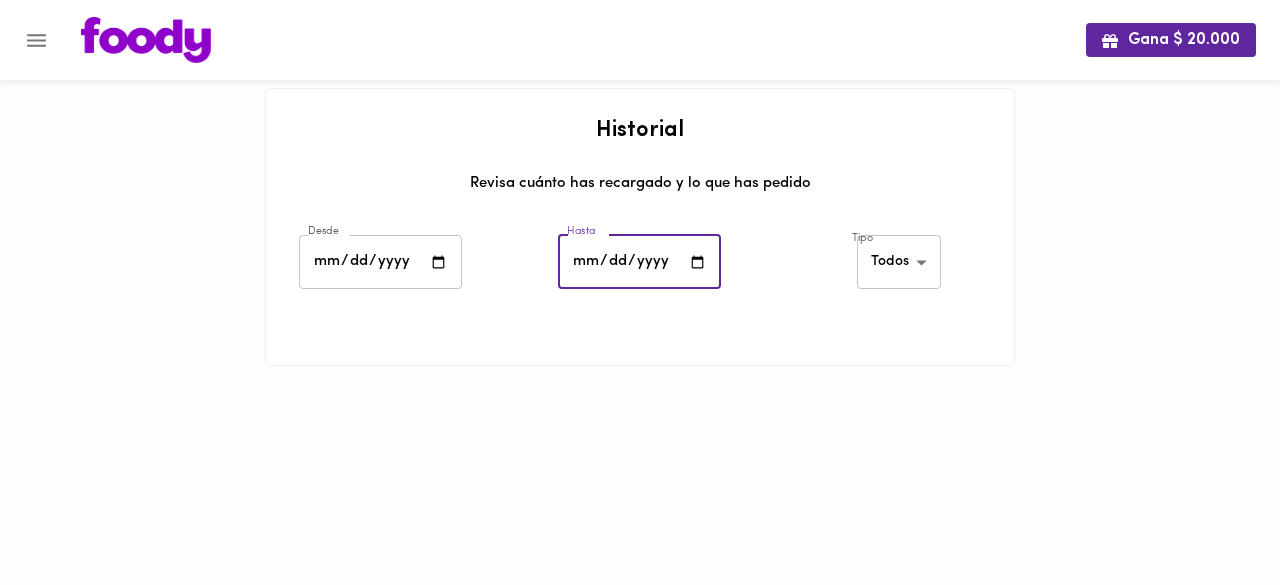 type on "[DATE]" 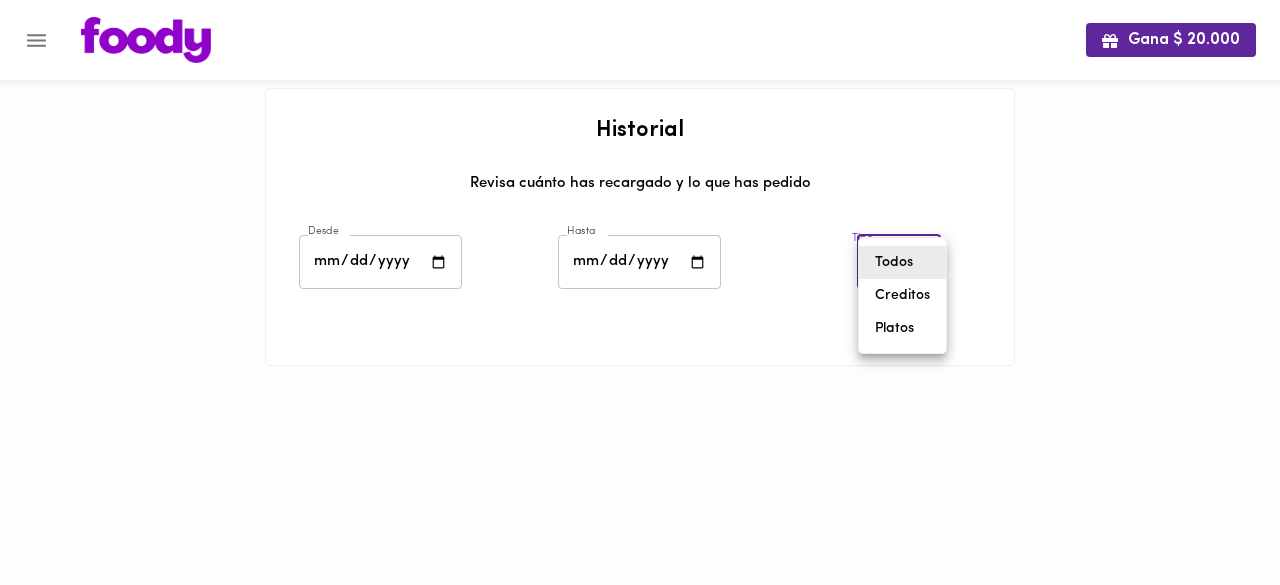 click on "Gana $ 20.000 Historial Revisa cuánto has recargado y lo que has pedido Desde [DATE] Desde Hasta [DATE] Hasta Tipo Todos all ​ Todos Creditos Platos" at bounding box center (640, 208) 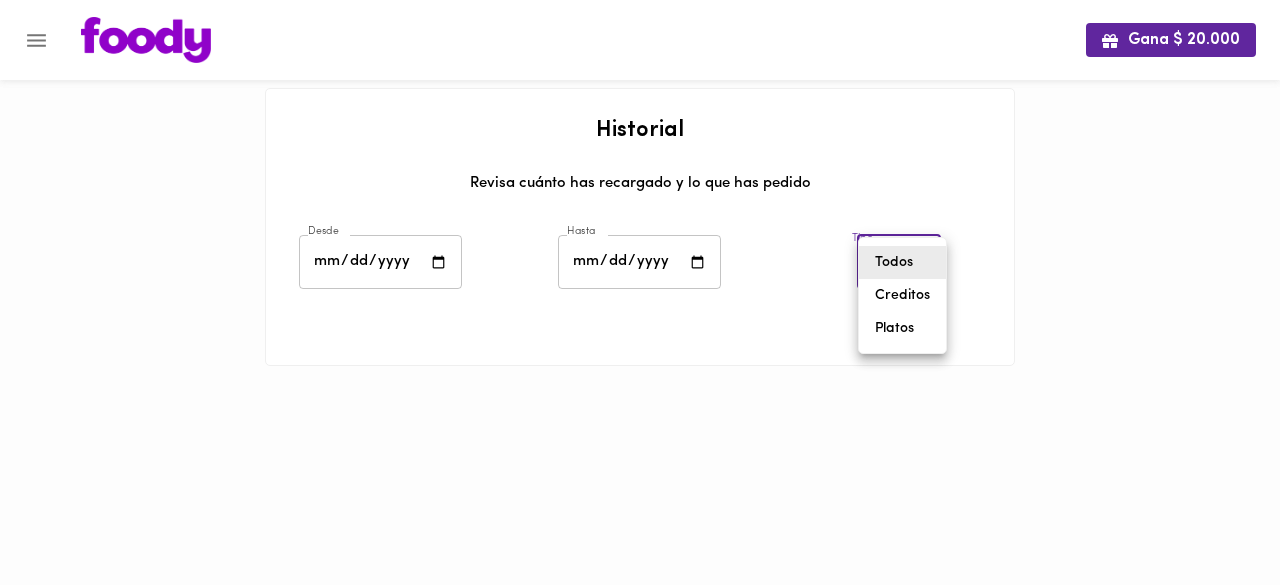 click on "Todos" at bounding box center (902, 262) 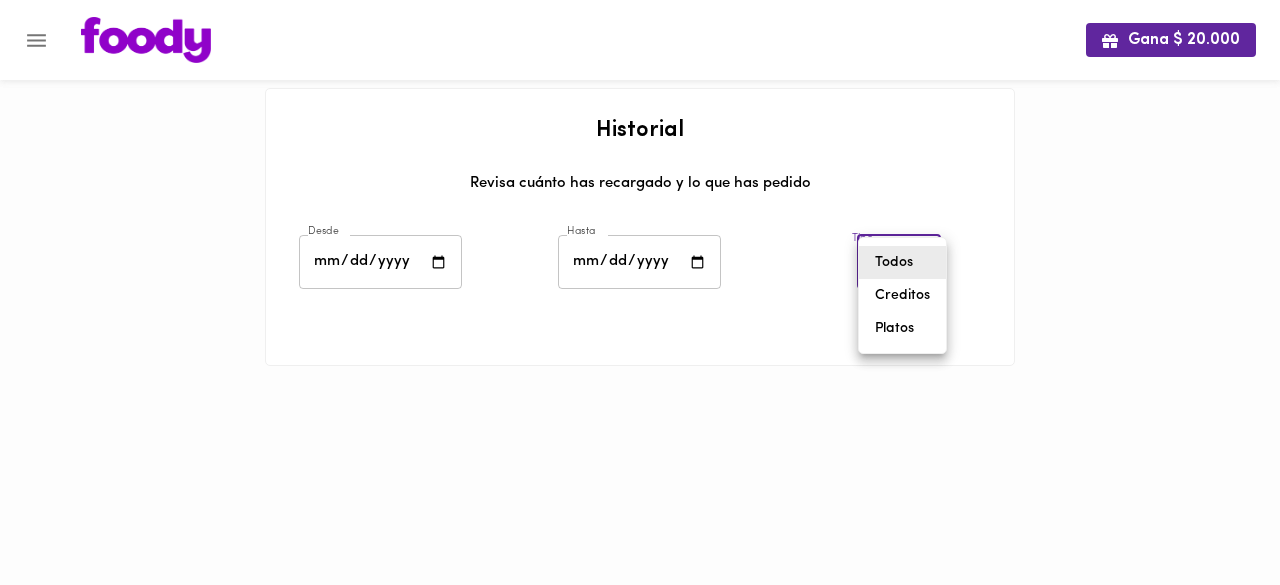 click on "Gana $ 20.000 Historial Revisa cuánto has recargado y lo que has pedido Desde [DATE] Desde Hasta [DATE] Hasta Tipo Todos all ​ Todos Creditos Platos" at bounding box center (640, 208) 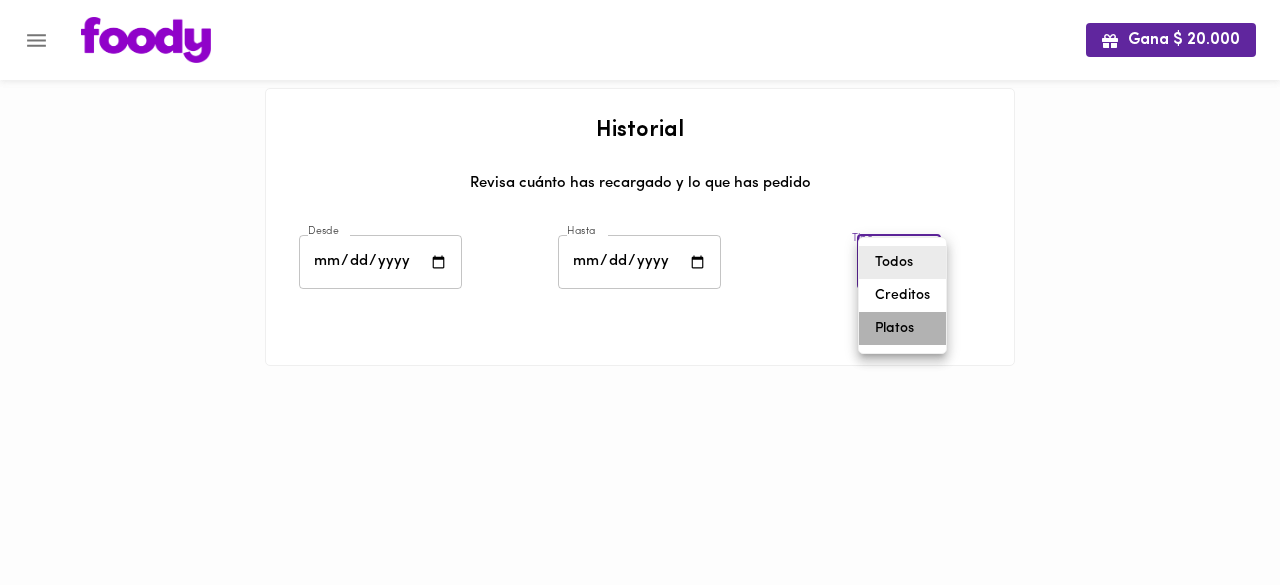click on "Platos" at bounding box center [902, 328] 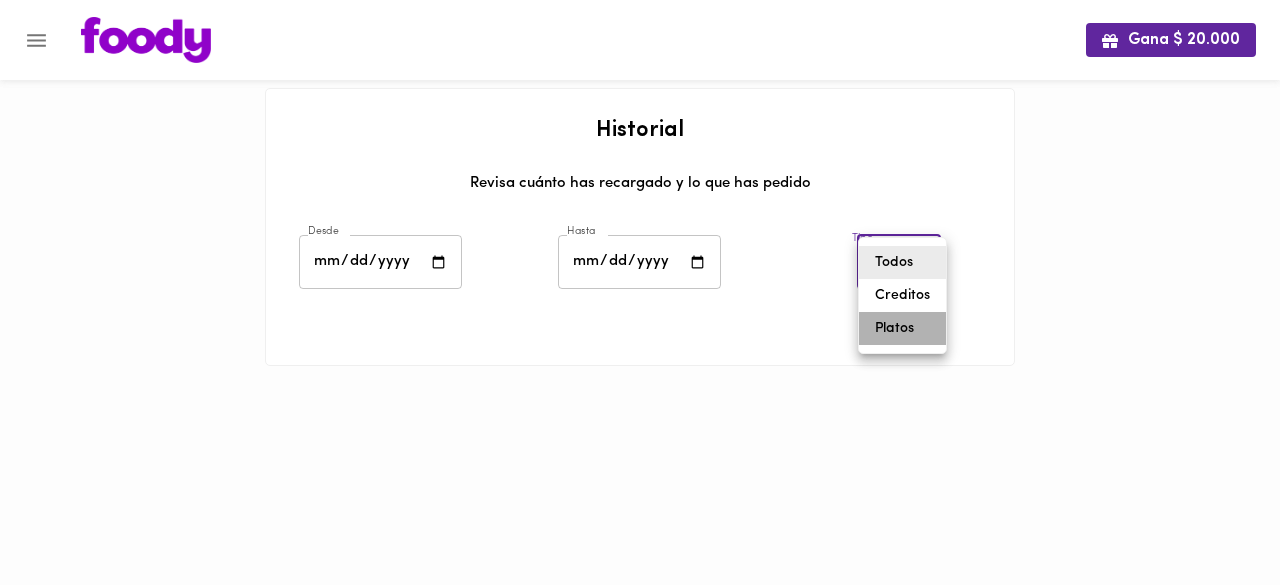 type on "foody-dishes" 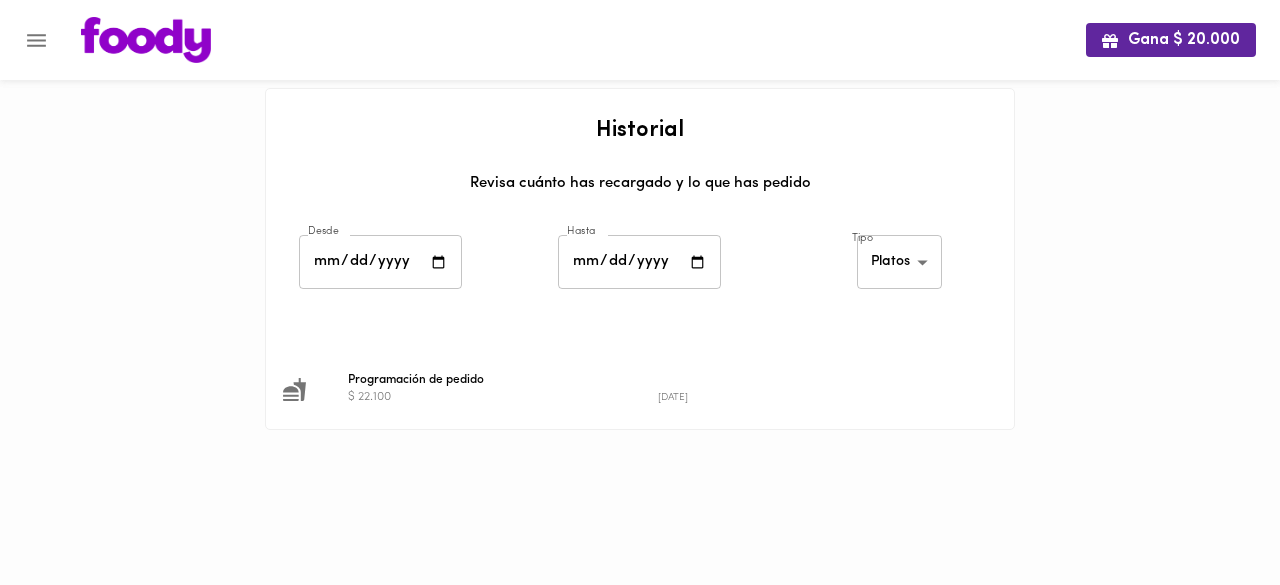 click on "Programación de pedido" at bounding box center (658, 380) 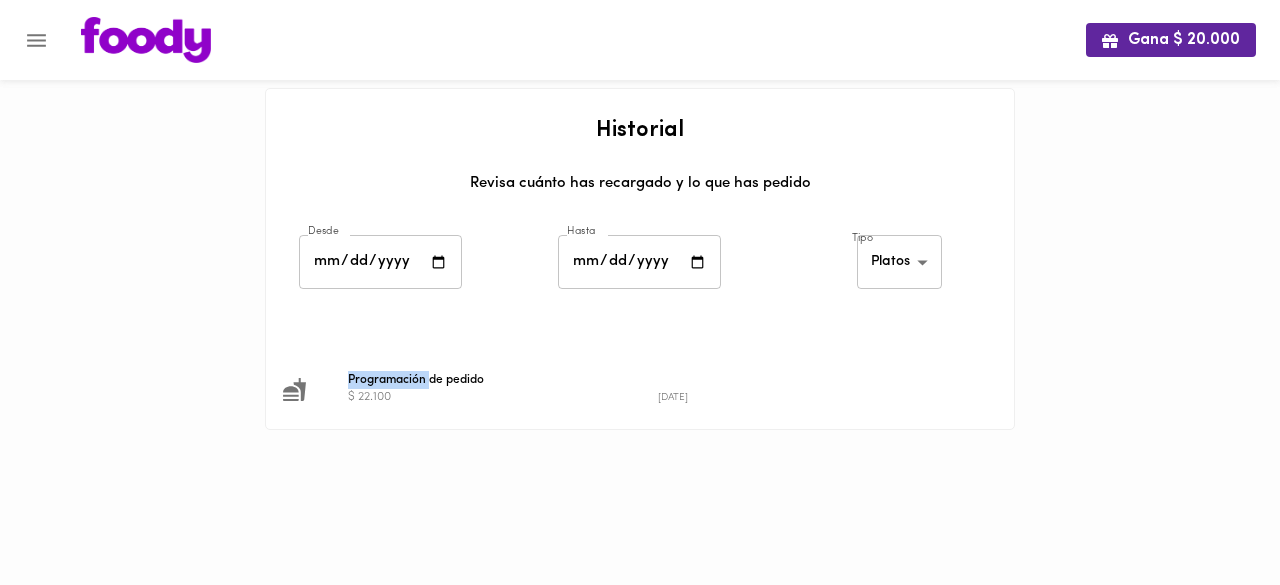 click on "Programación de pedido" at bounding box center (658, 380) 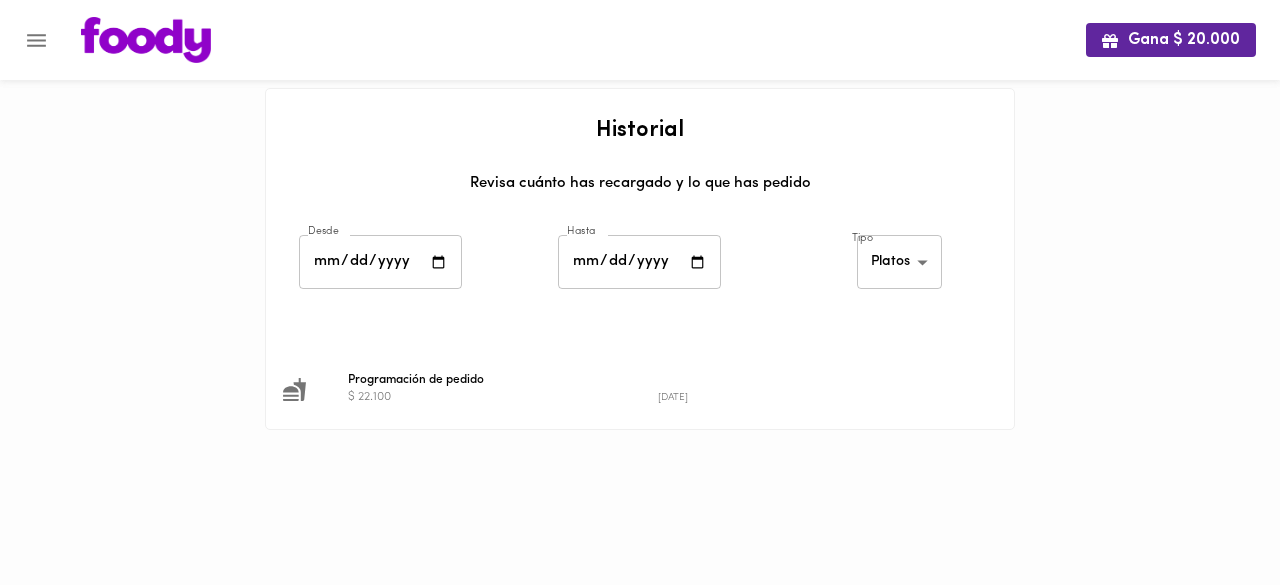 click on "$ 22.100" at bounding box center [503, 397] 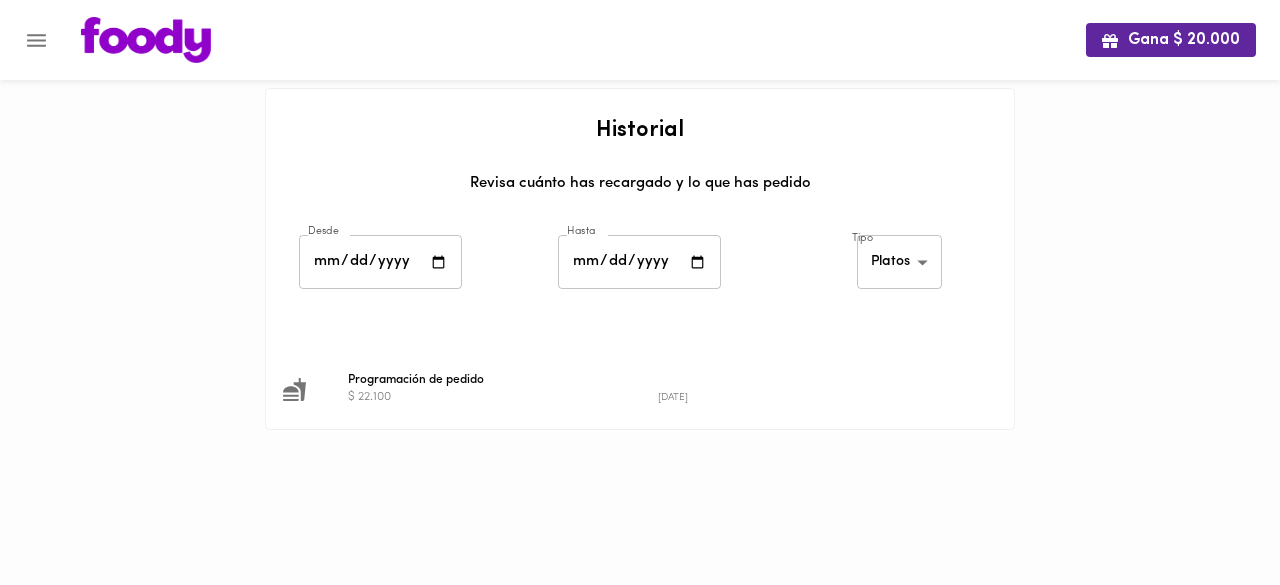 click at bounding box center (36, 40) 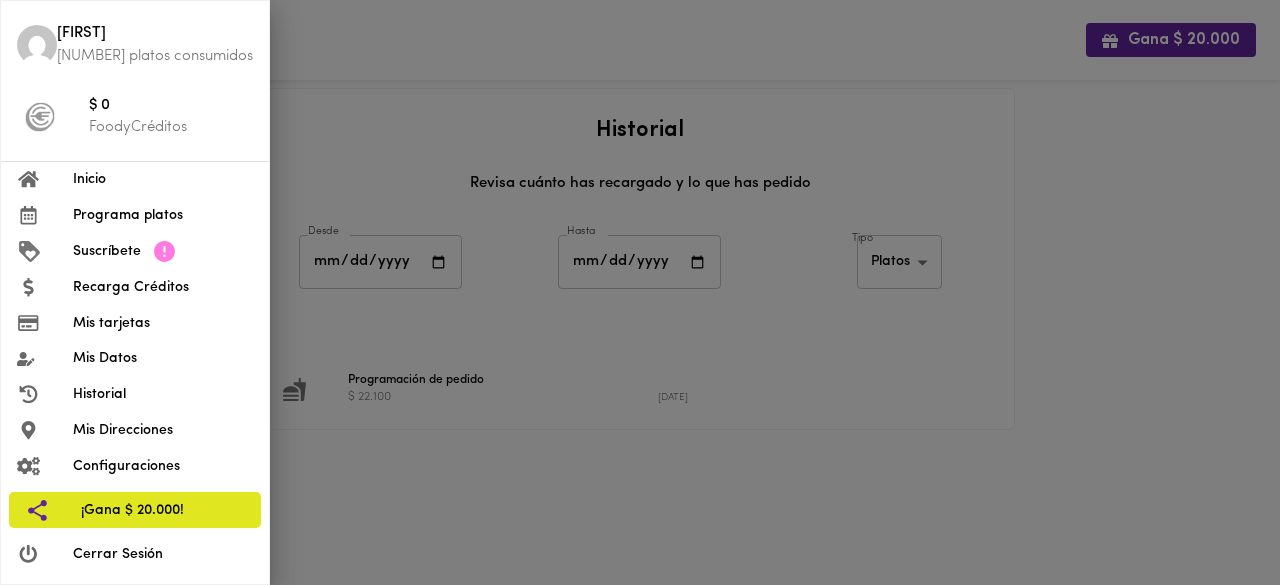 click on "[NUMBER] platos consumidos" at bounding box center [155, 56] 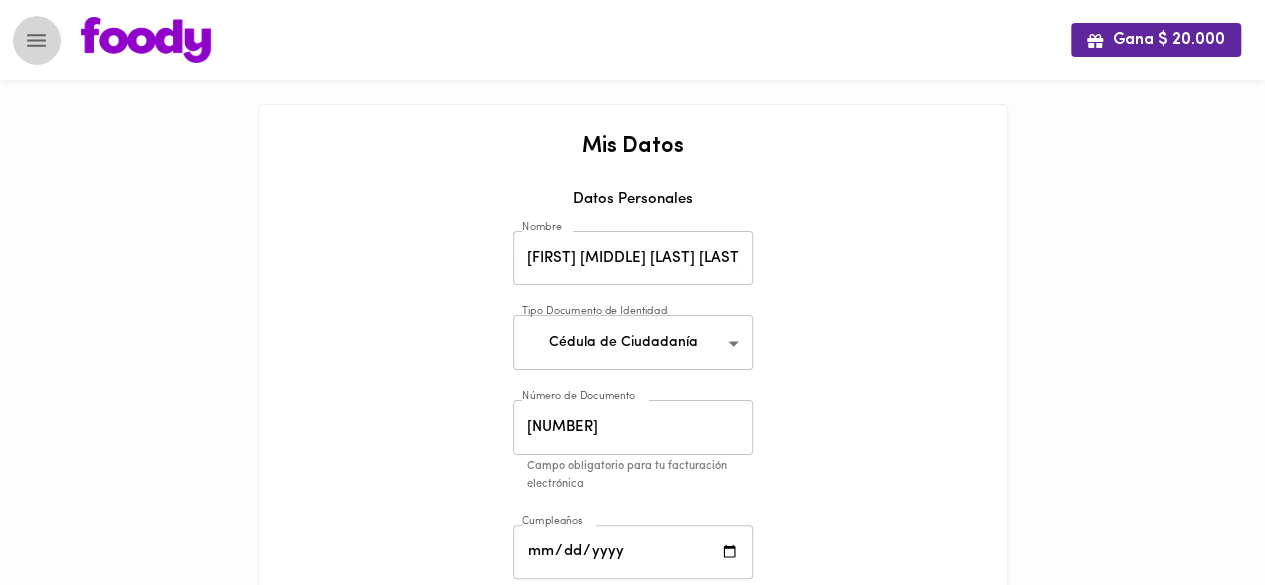 click 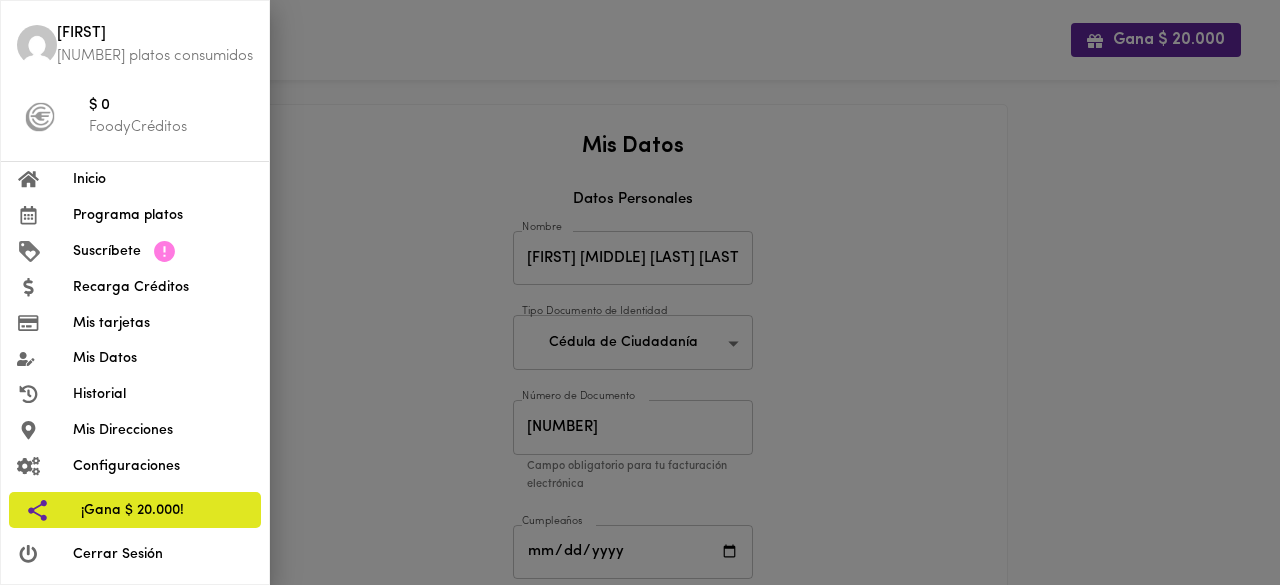click on "Inicio" at bounding box center (163, 179) 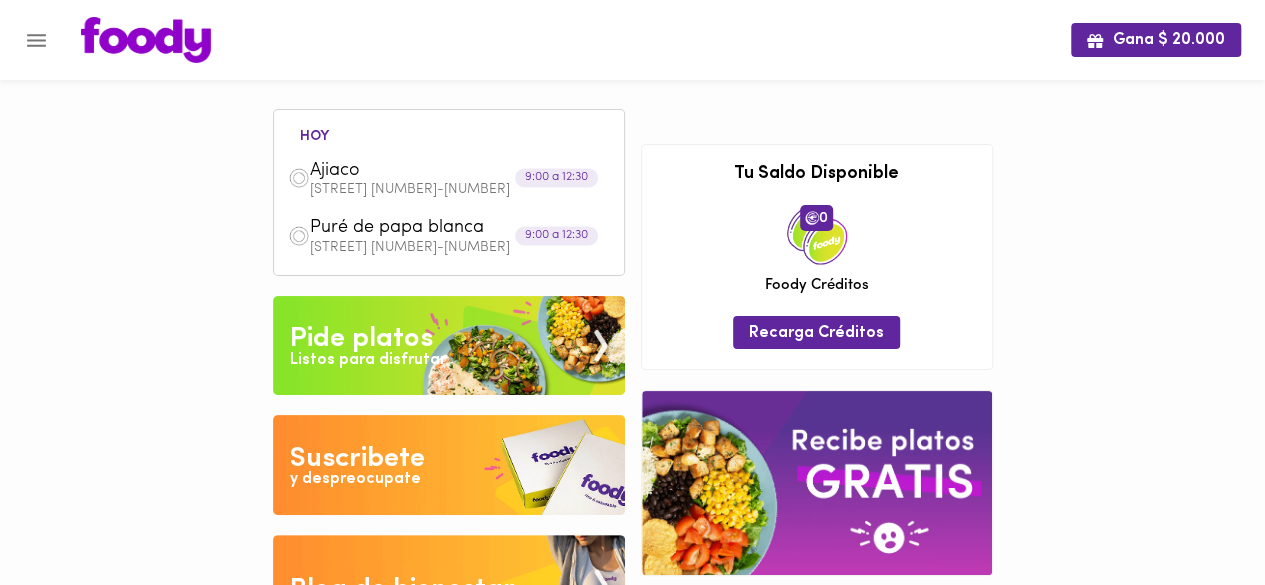 click on "[STREET] [NUMBER]-[NUMBER]" at bounding box center [460, 190] 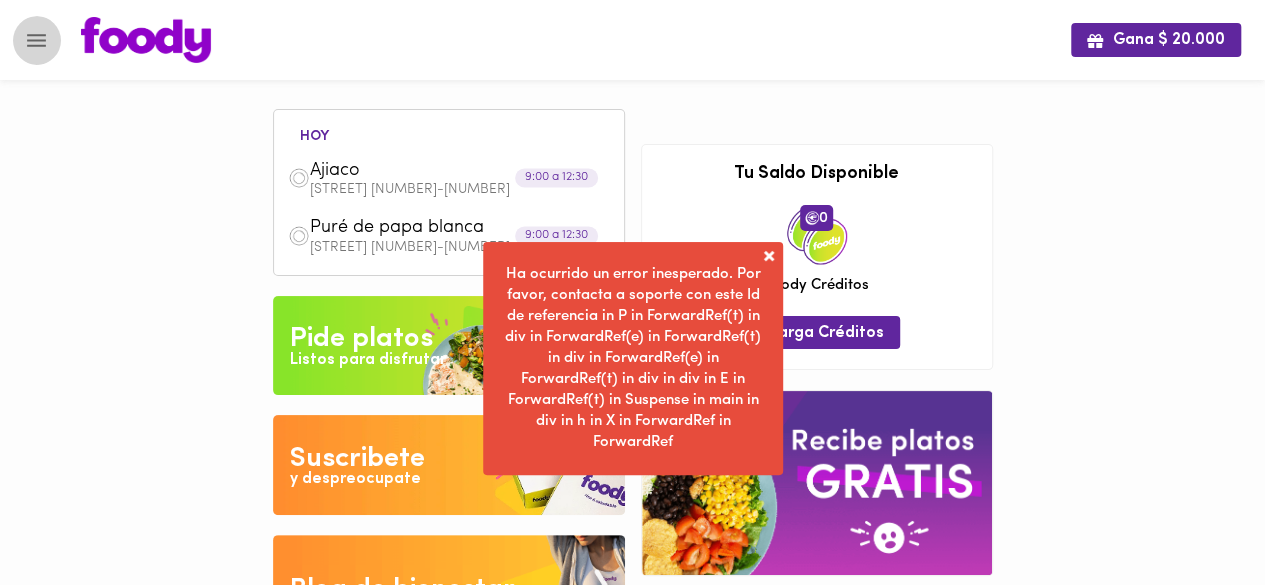 click 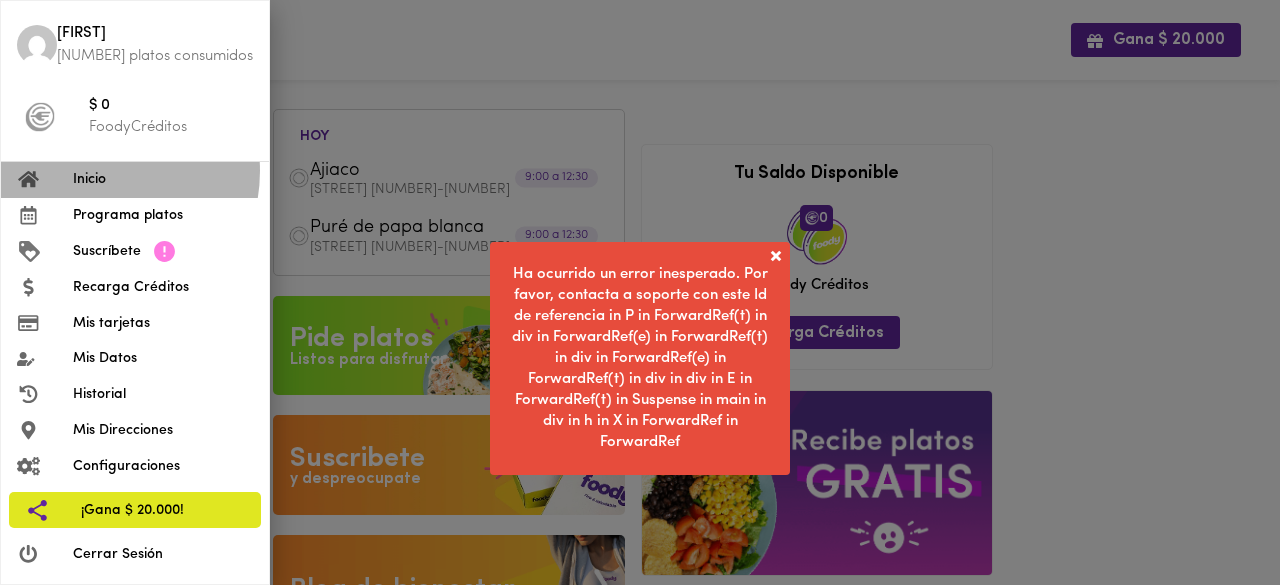 click on "Inicio" at bounding box center [163, 179] 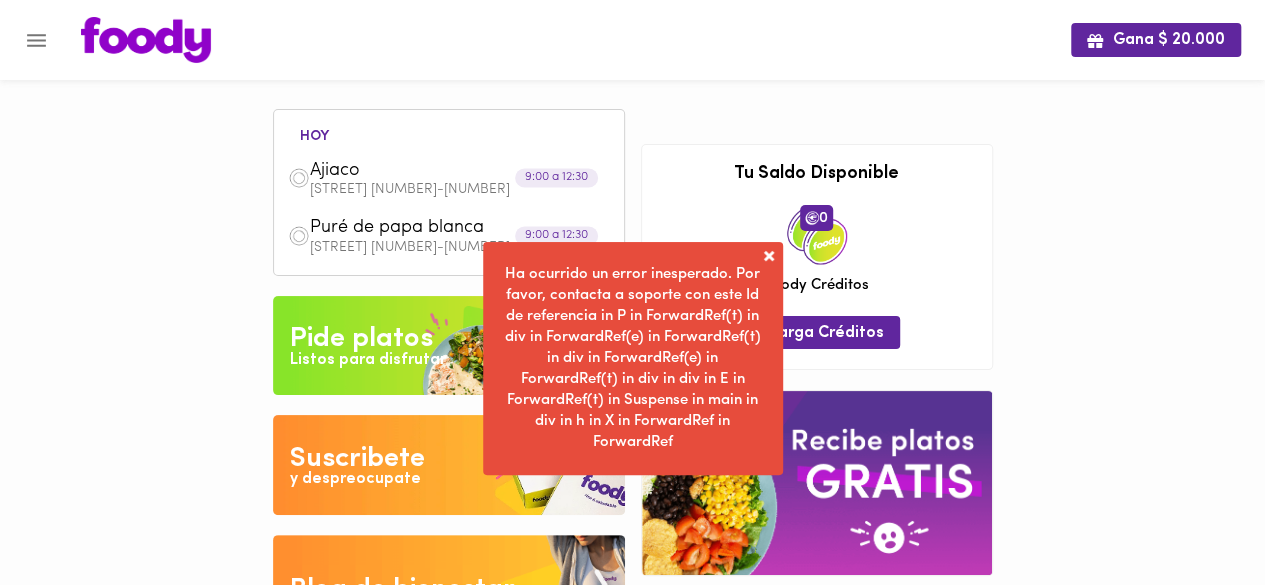 click on "Gana $ 20.000 hoy Ajiaco [STREET] [NUMBER] [TIME] a [TIME] Puré de papa blanca [STREET] [NUMBER] [TIME] a [TIME] Tu pago contraentrega por  $-   está pendiente , programa un plato para comenzar. Prográmalo   Cancelar Pide platos Listos para disfrutar Suscribete y despreocupate Blog de bienestar Tu Saldo Disponible  0 Foody Créditos Recarga Créditos" at bounding box center [632, 332] 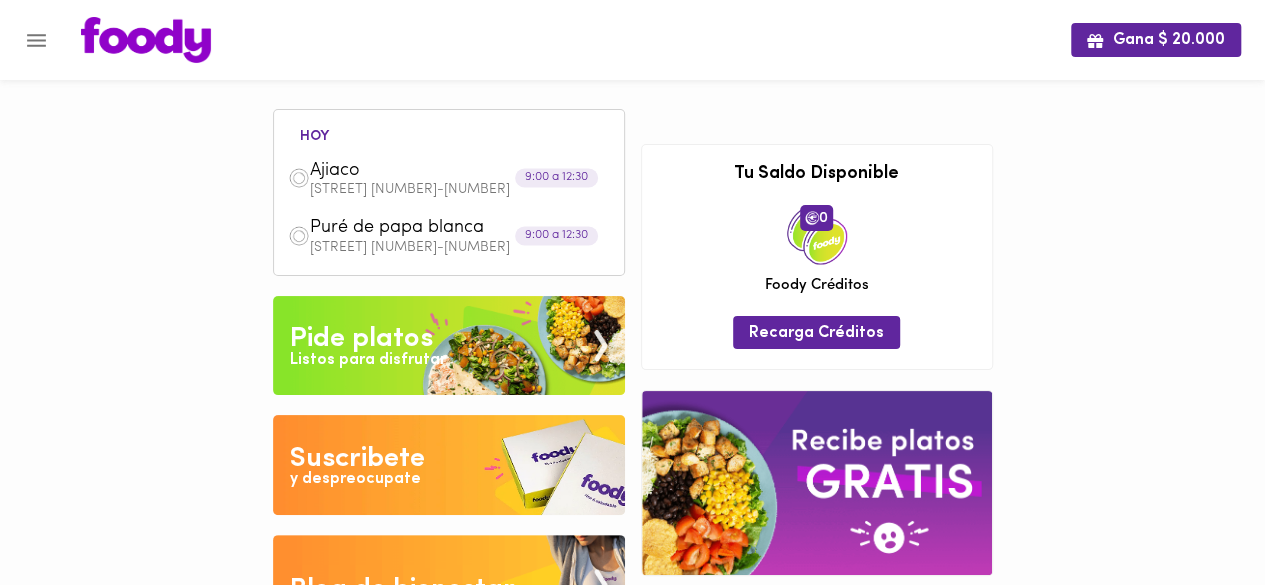 click on "Ajiaco" at bounding box center [425, 171] 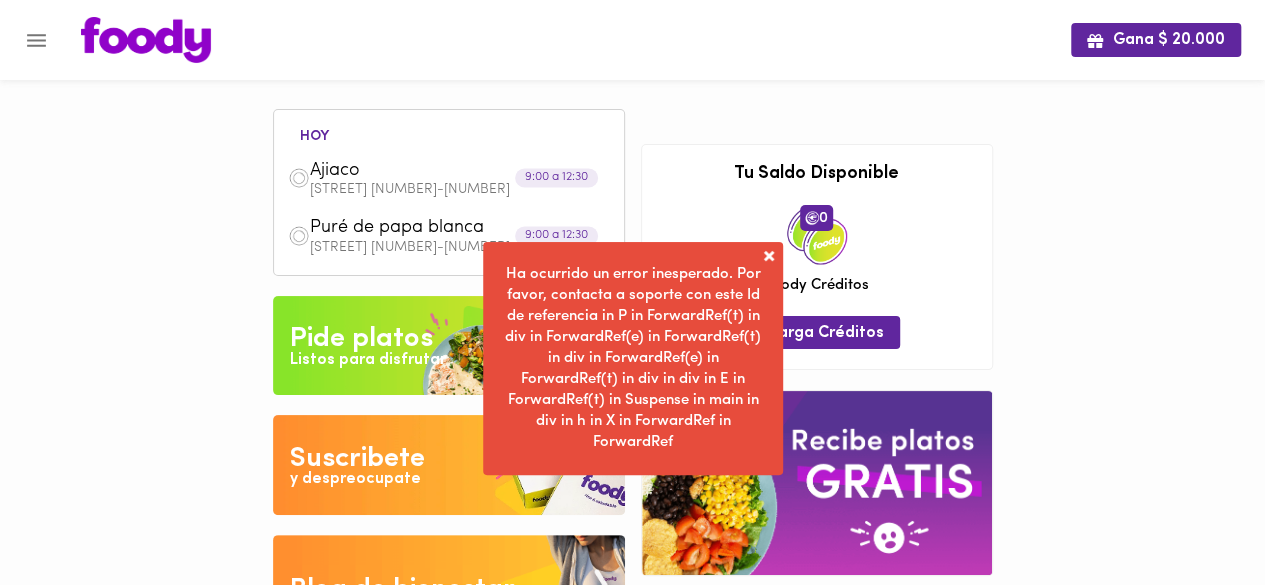click at bounding box center (769, 256) 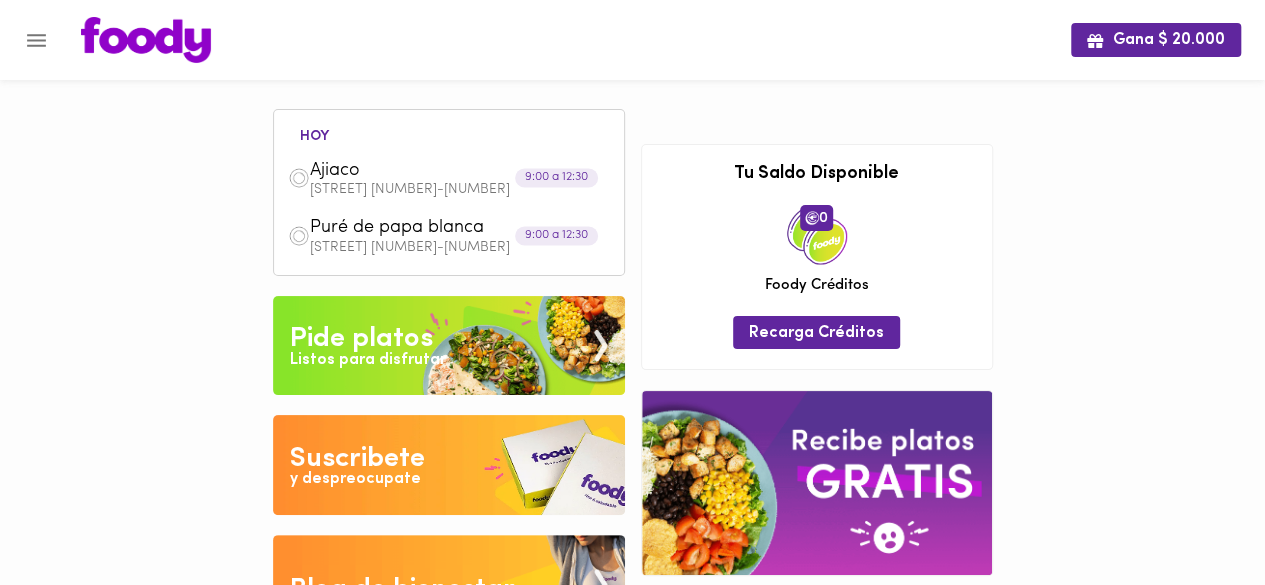 click 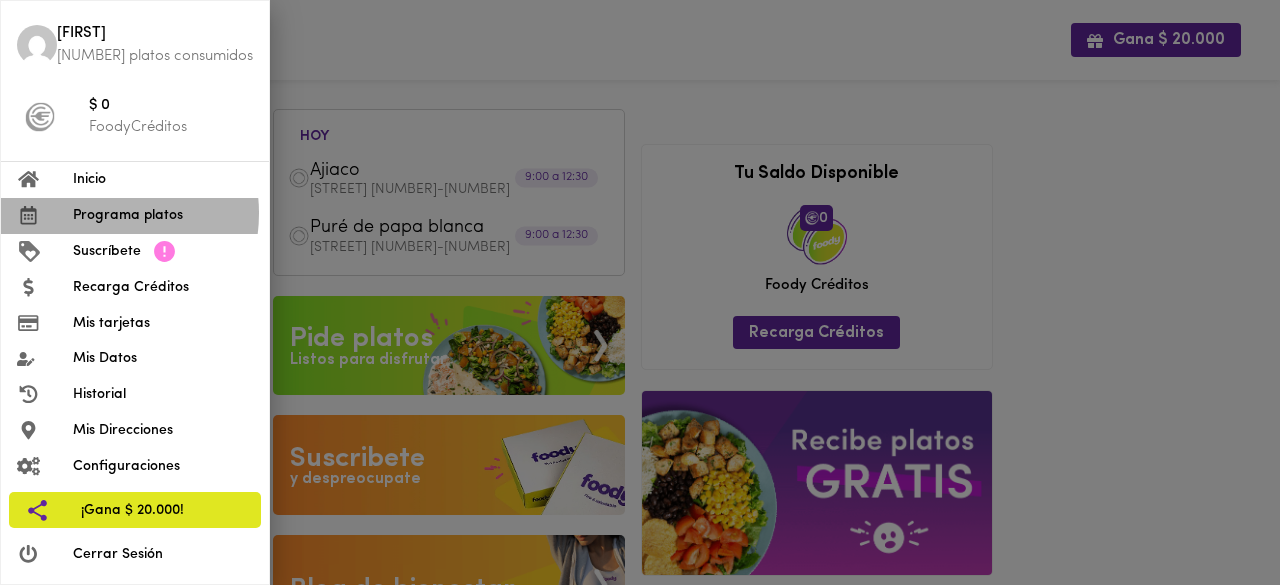 click on "Programa platos" at bounding box center (163, 215) 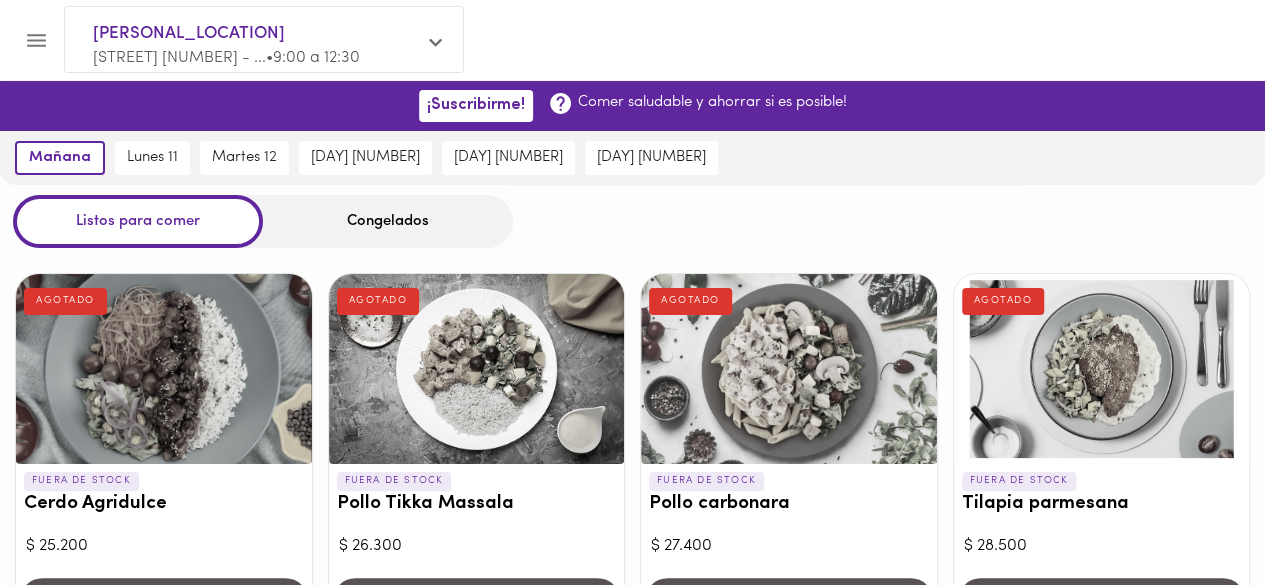 click on "[PERSONAL_LOCATION]" at bounding box center (254, 34) 